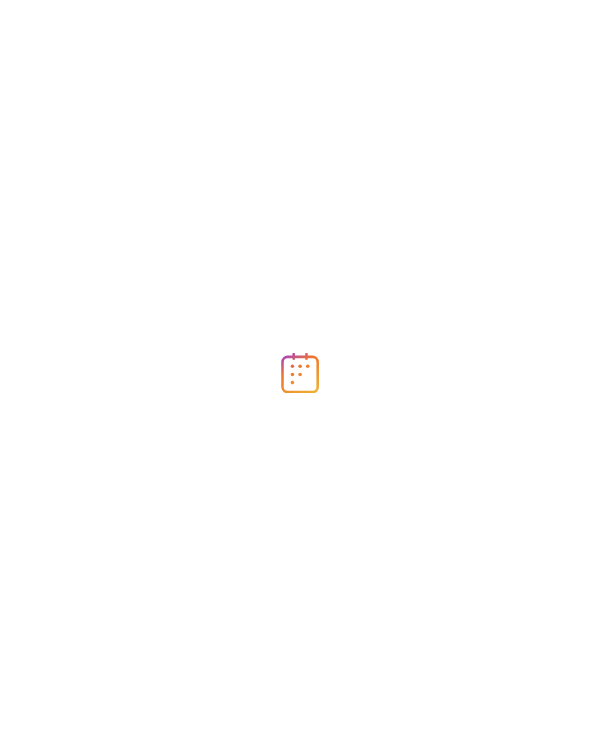 scroll, scrollTop: 0, scrollLeft: 0, axis: both 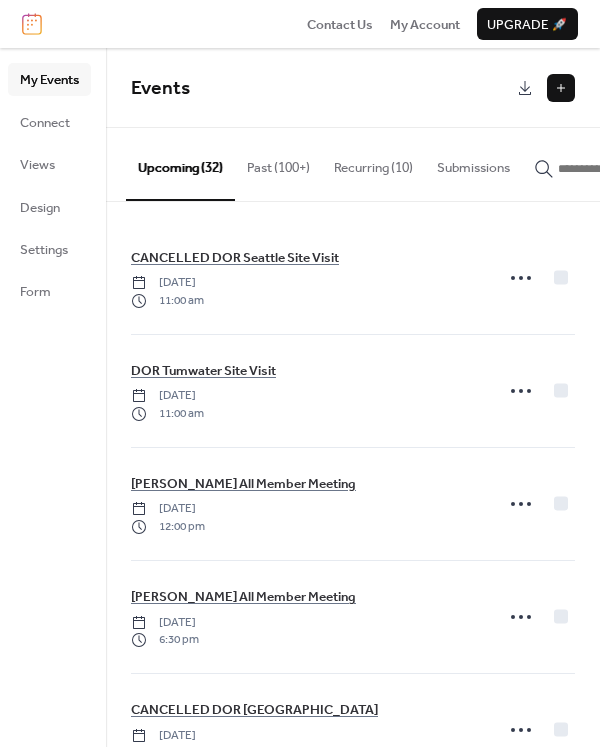 click at bounding box center [561, 88] 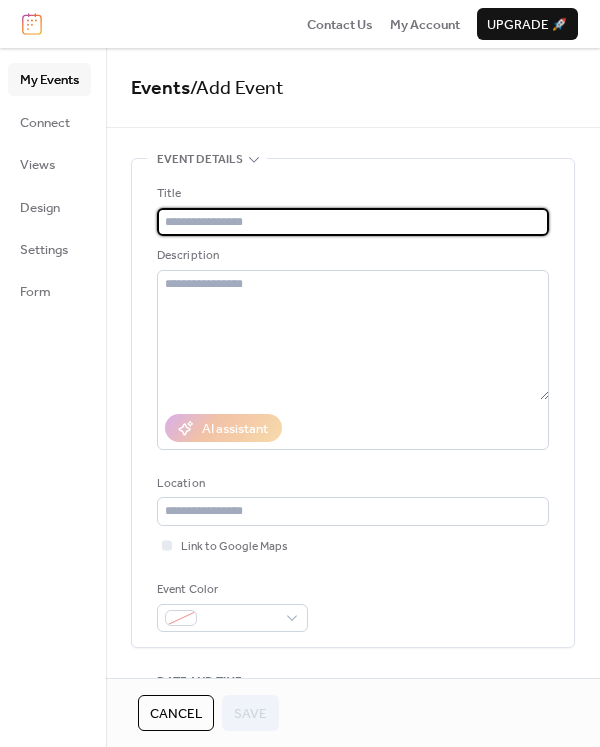 click at bounding box center [353, 222] 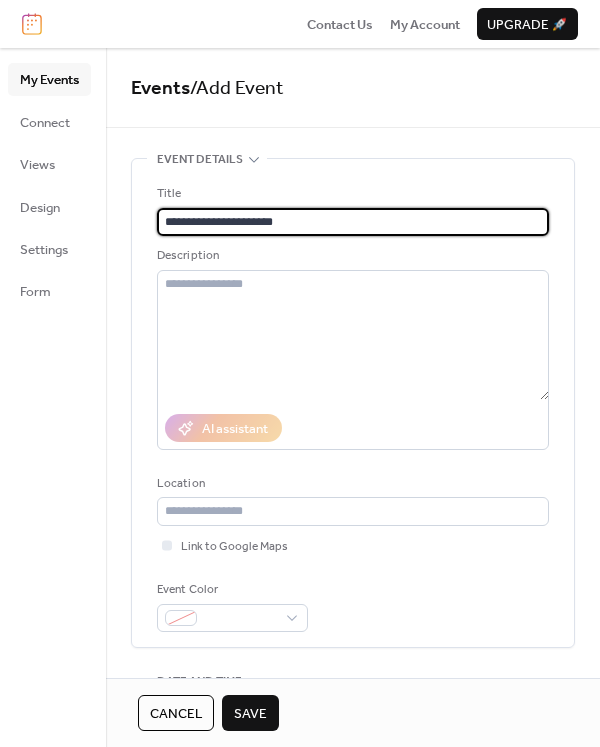 type on "**********" 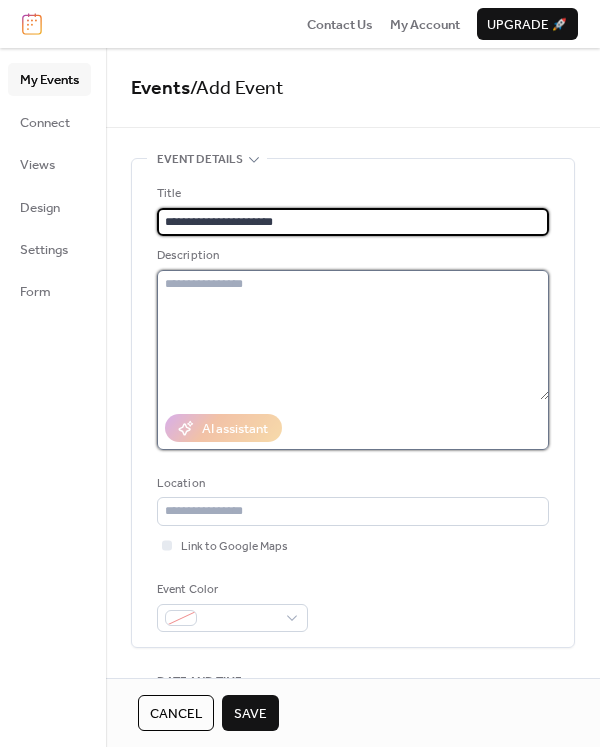 click at bounding box center (353, 335) 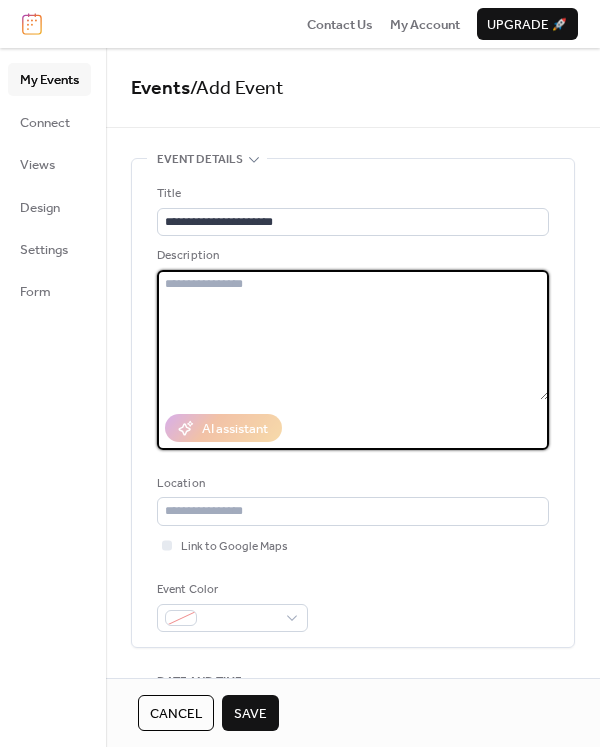 paste on "**********" 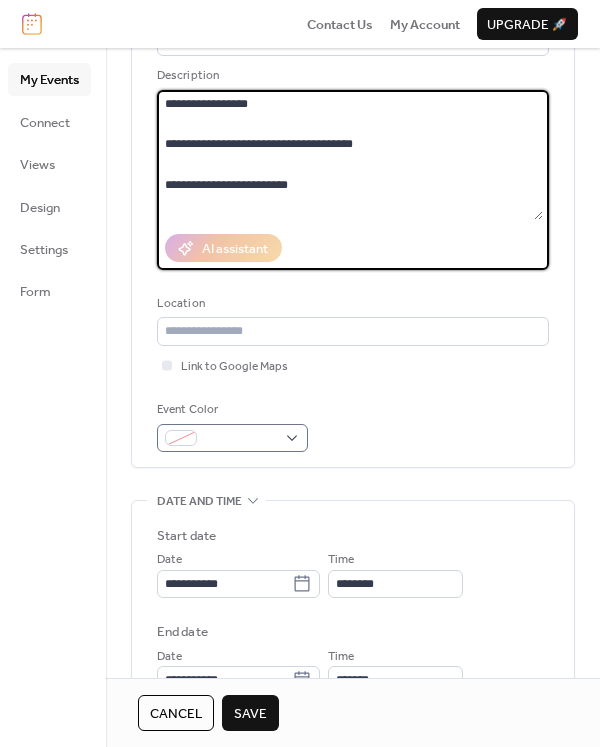 scroll, scrollTop: 181, scrollLeft: 0, axis: vertical 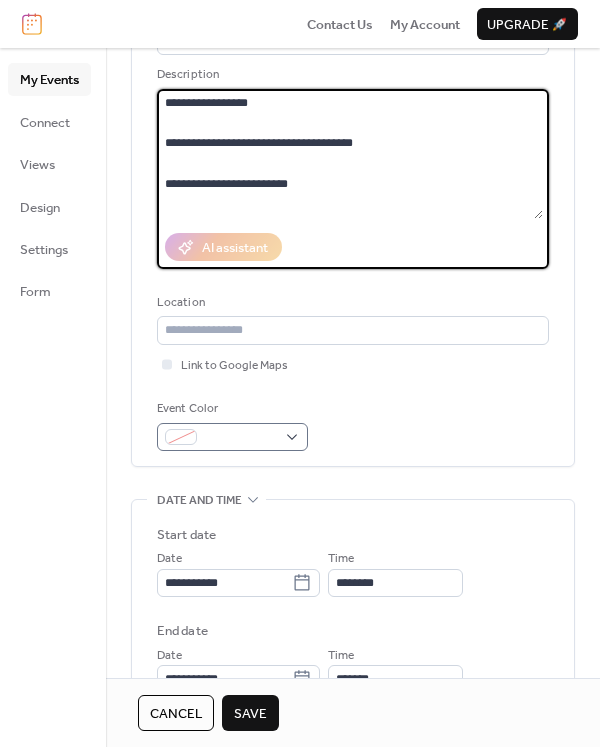 type on "**********" 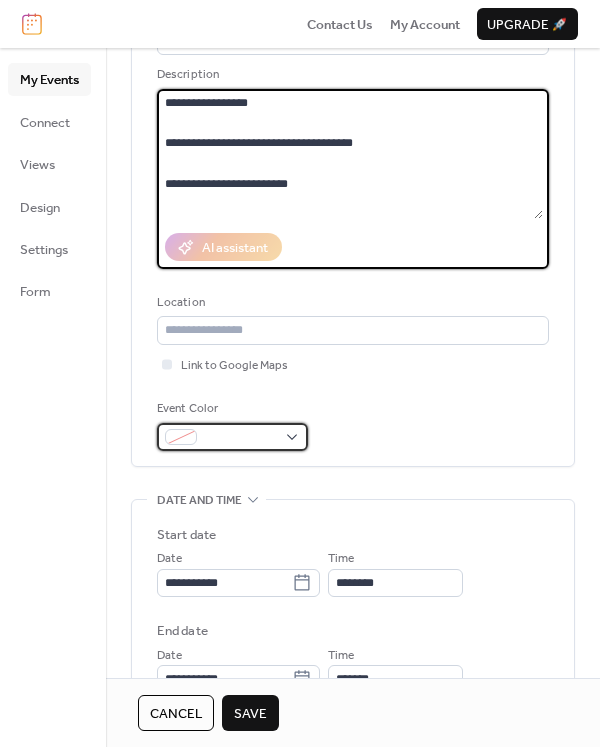 click at bounding box center [232, 437] 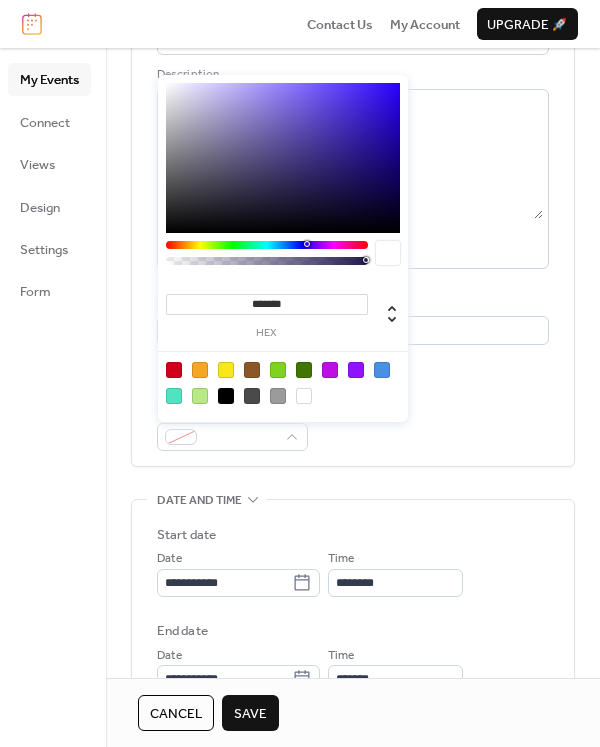 click at bounding box center [382, 370] 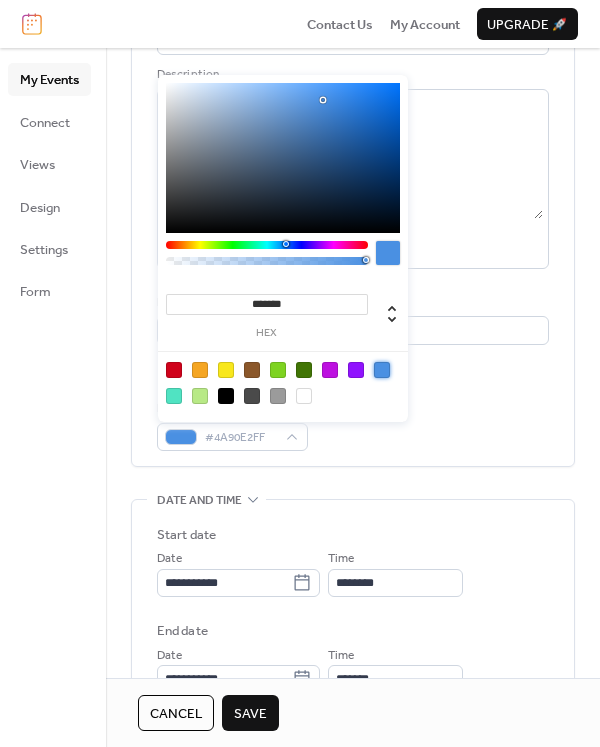 click on "**********" at bounding box center (353, 227) 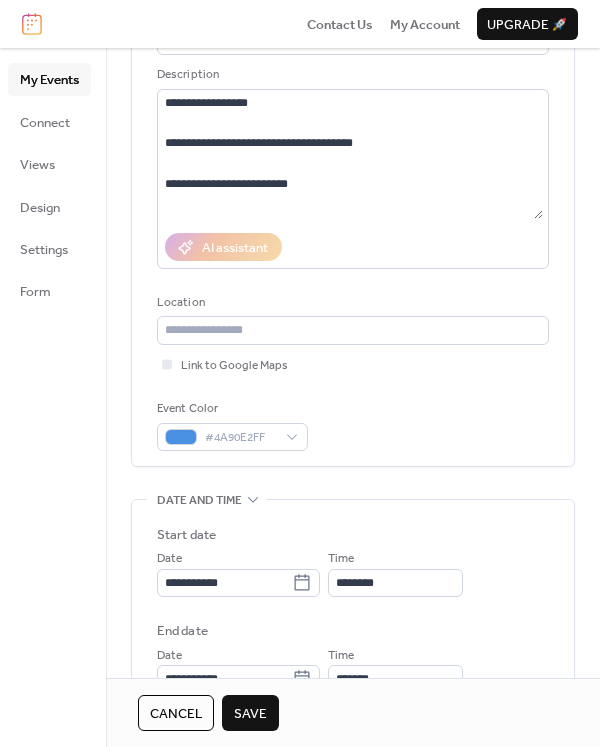 scroll, scrollTop: 363, scrollLeft: 0, axis: vertical 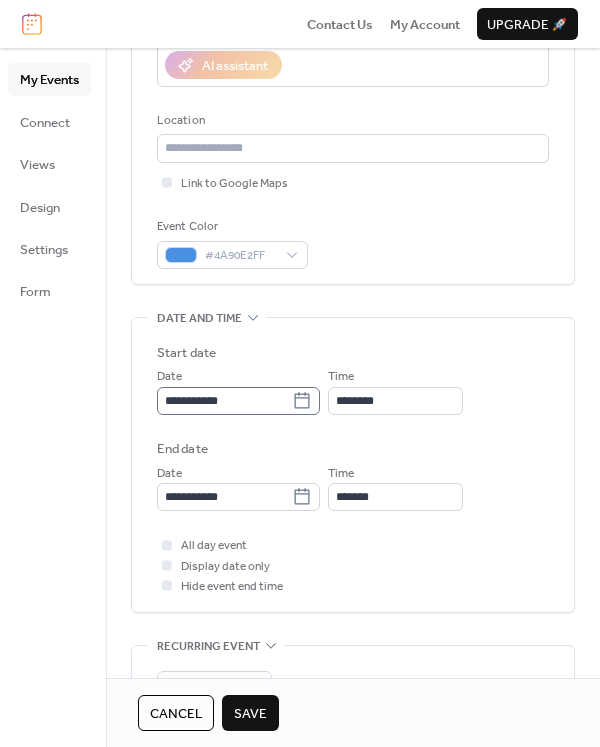 click on "**********" at bounding box center (238, 401) 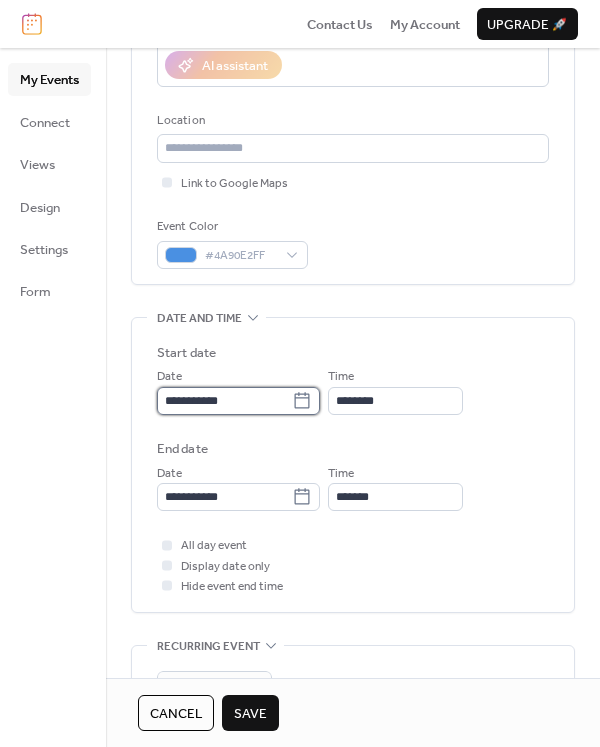 click on "**********" at bounding box center (224, 401) 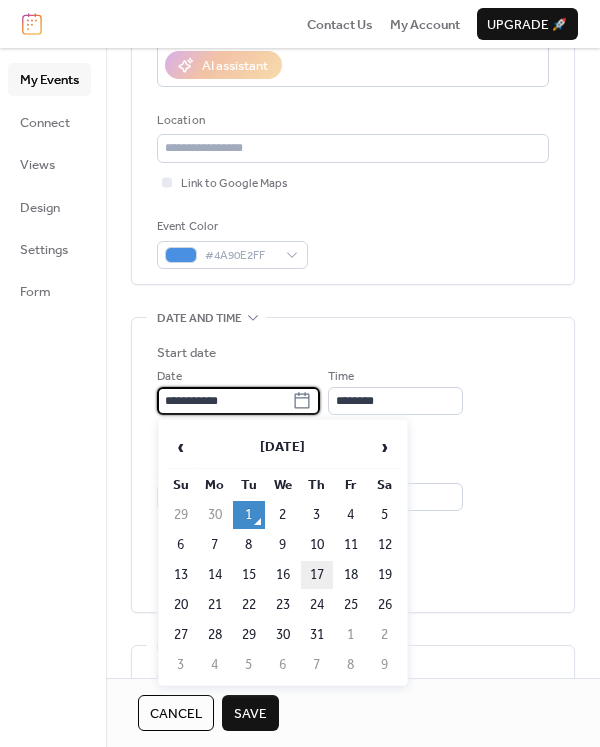 click on "17" at bounding box center (317, 575) 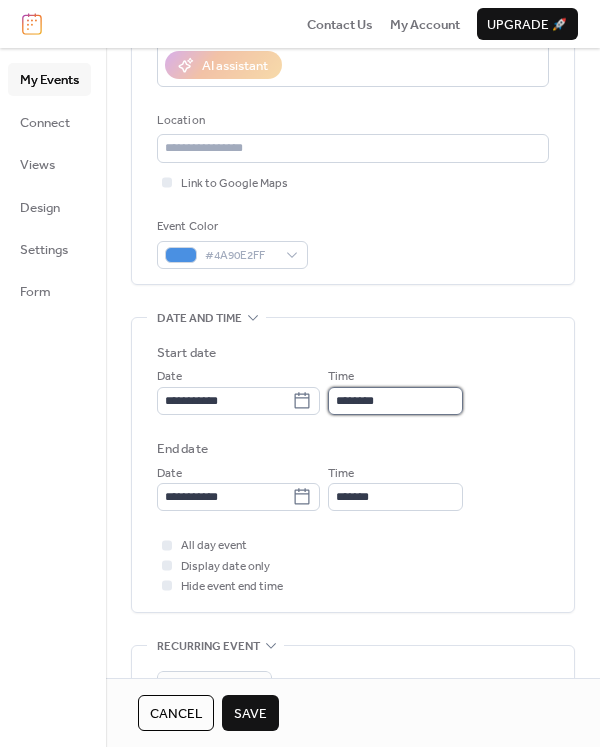 click on "********" at bounding box center (395, 401) 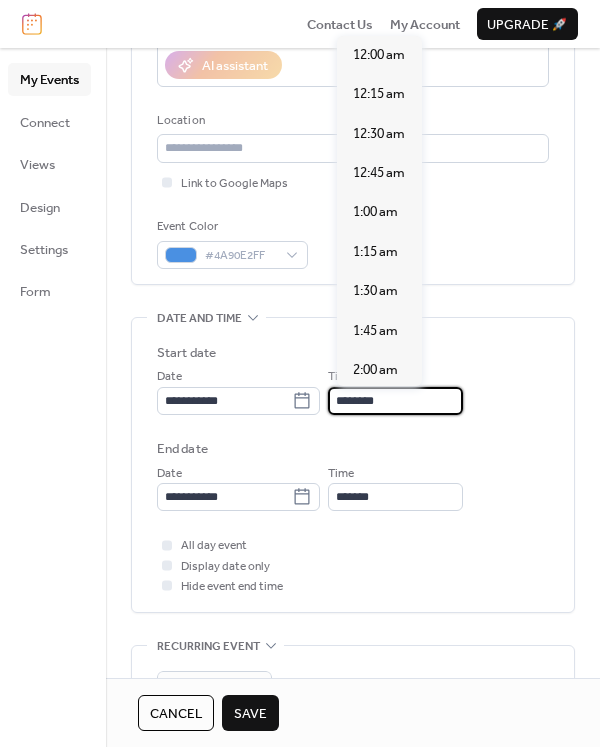 scroll, scrollTop: 1921, scrollLeft: 0, axis: vertical 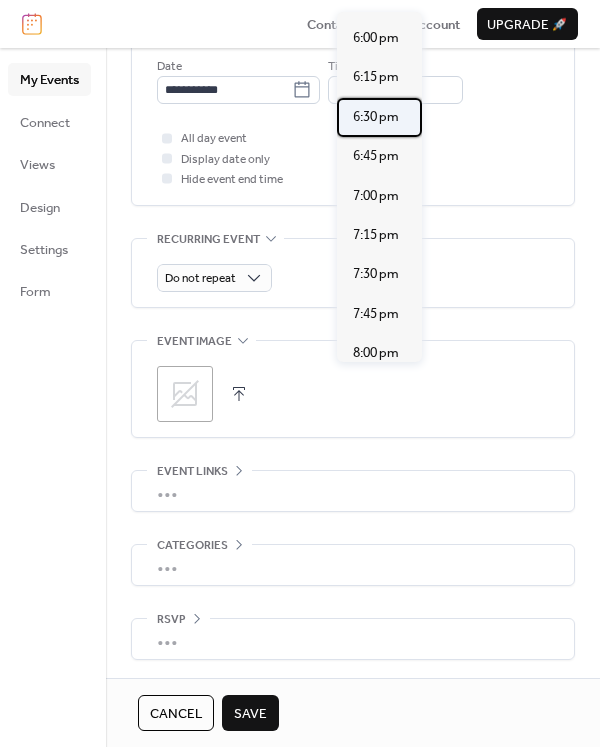 click on "6:30 pm" at bounding box center (376, 117) 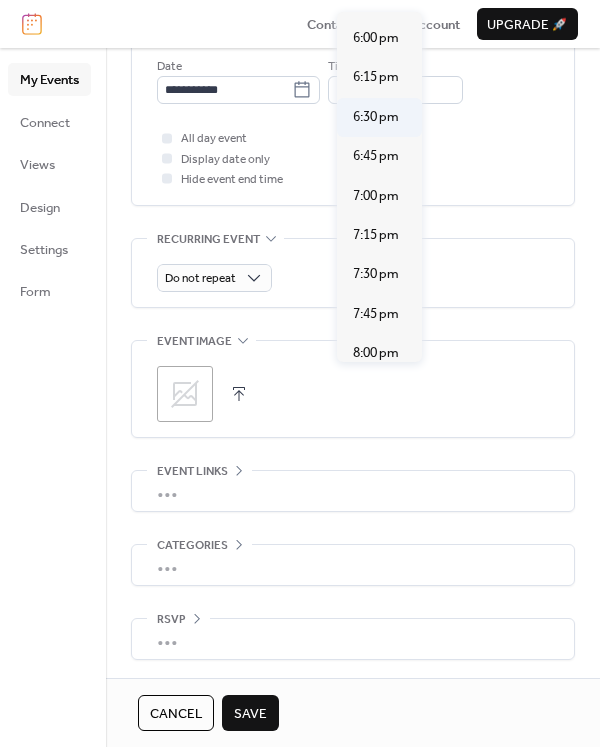 type on "*******" 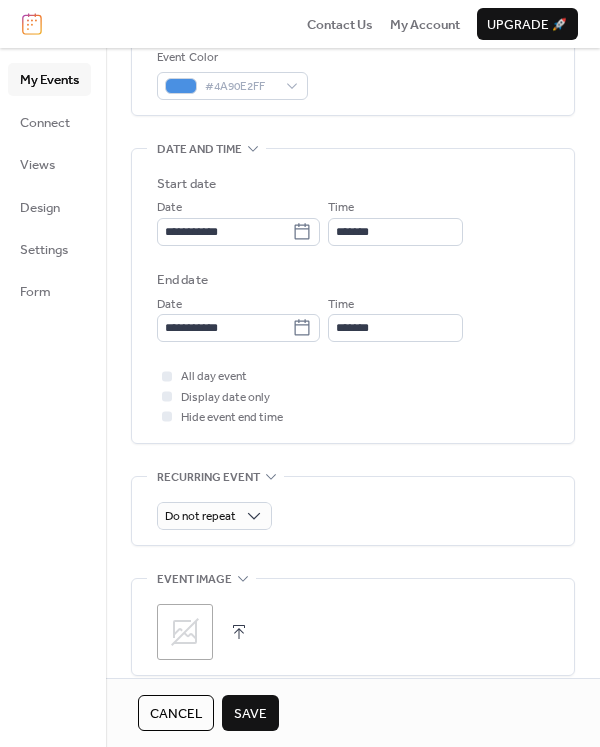 scroll, scrollTop: 588, scrollLeft: 0, axis: vertical 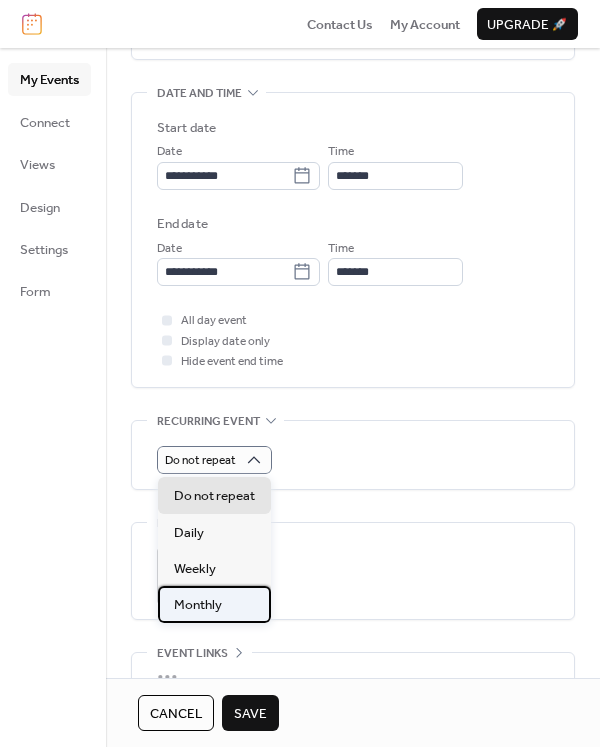 click on "Monthly" at bounding box center (198, 605) 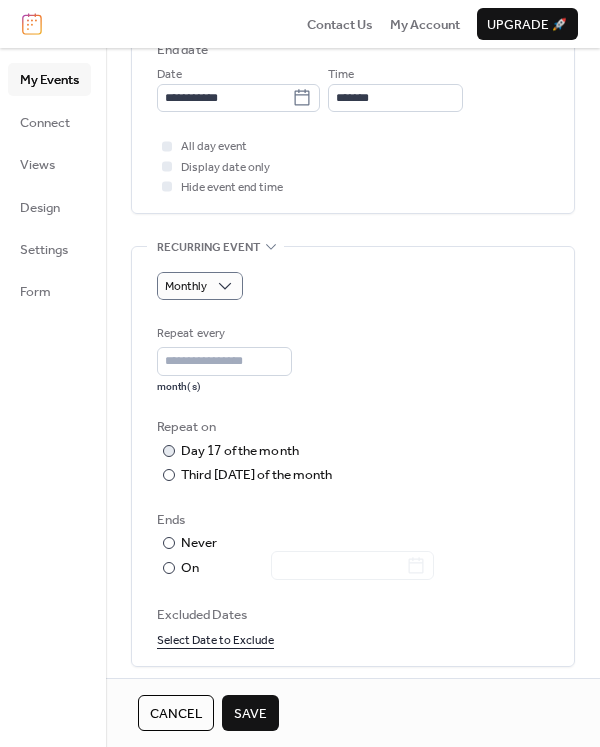 scroll, scrollTop: 770, scrollLeft: 0, axis: vertical 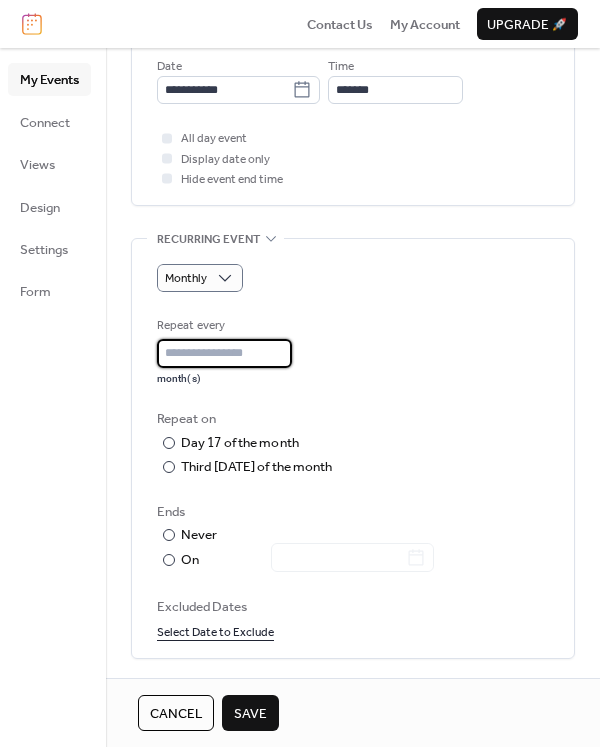 click on "*" at bounding box center [224, 353] 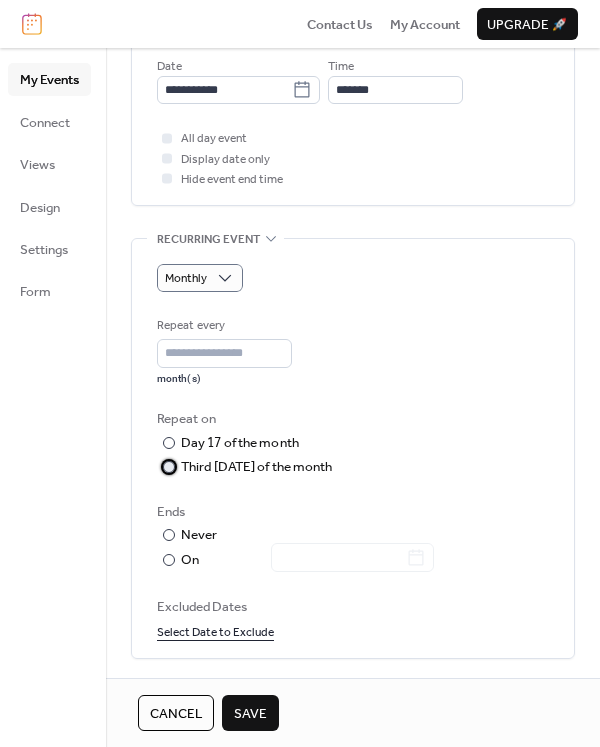 click at bounding box center (169, 467) 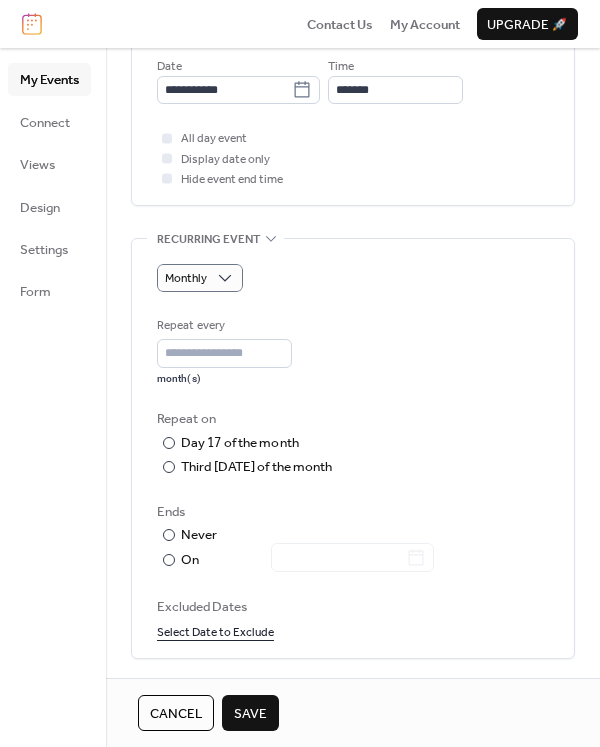 click on "Repeat on ​ Day 17 of the month ​ Third [DATE] of the month ​ [DATE] of the month" at bounding box center [353, 443] 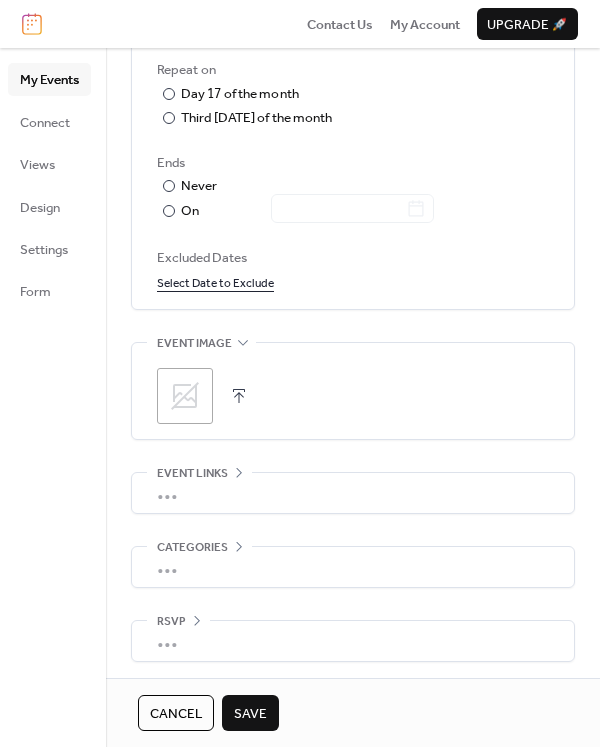 scroll, scrollTop: 1120, scrollLeft: 0, axis: vertical 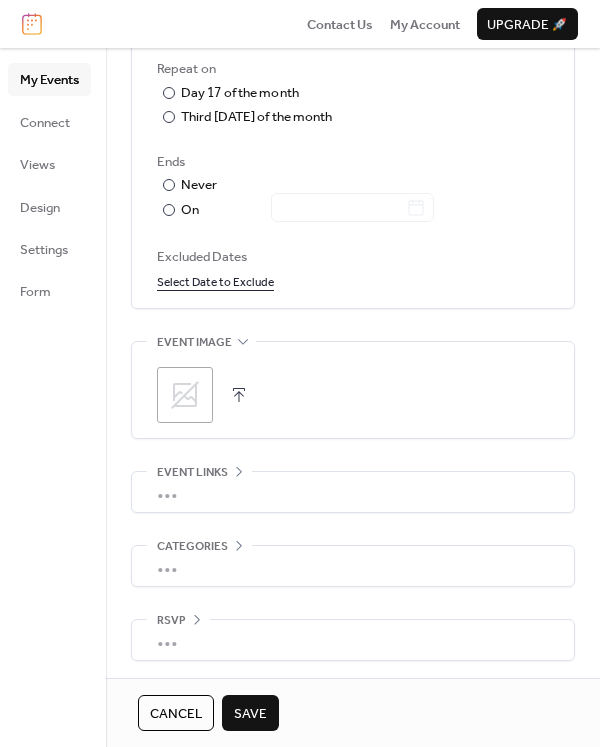 click on "Save" at bounding box center [250, 714] 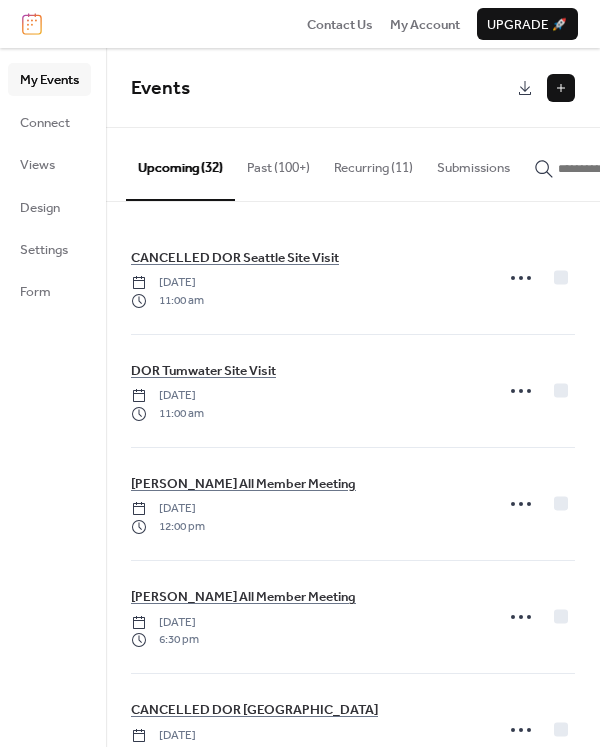 click on "Recurring  (11)" at bounding box center (373, 163) 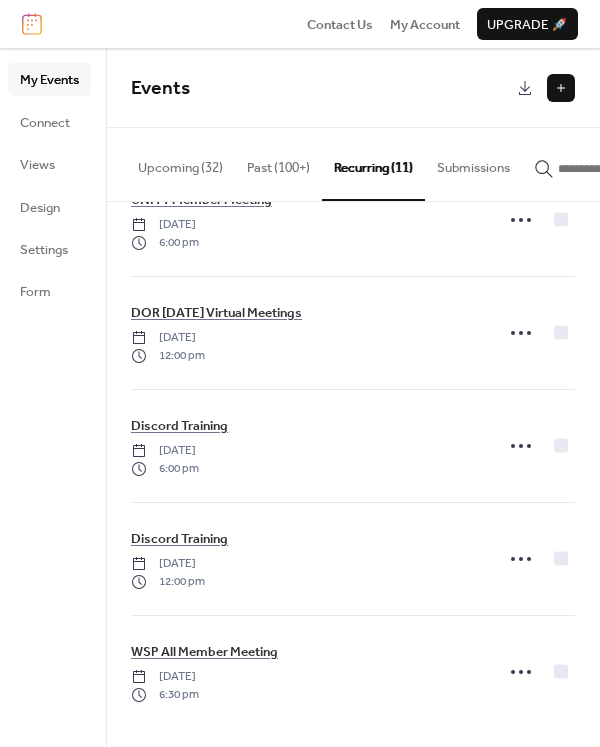 scroll, scrollTop: 740, scrollLeft: 0, axis: vertical 